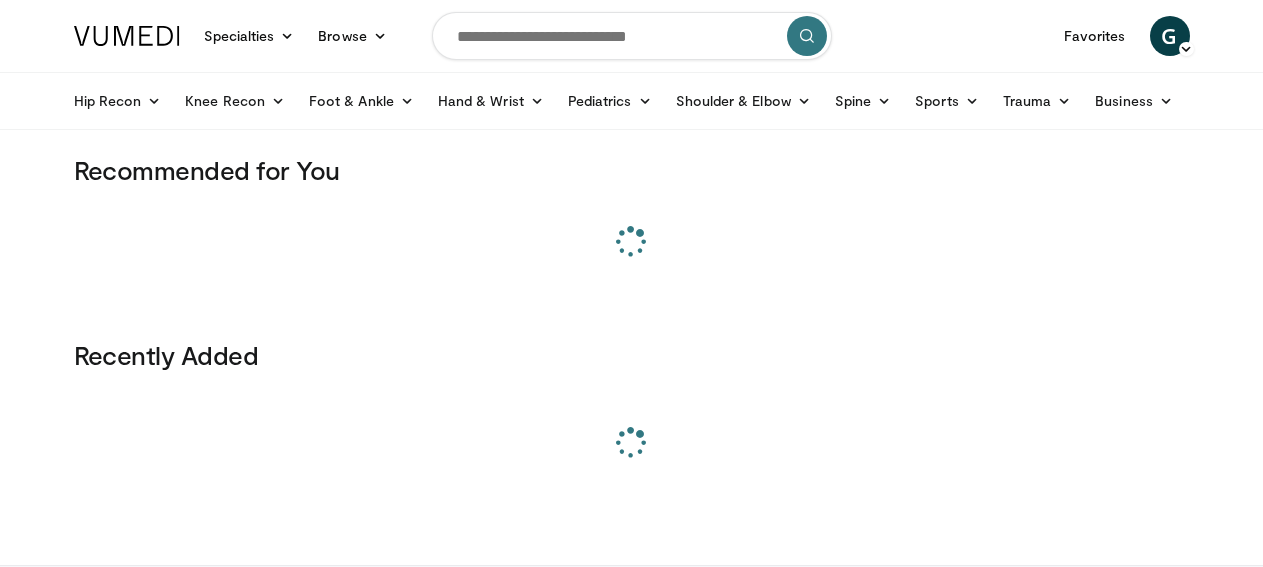 scroll, scrollTop: 0, scrollLeft: 0, axis: both 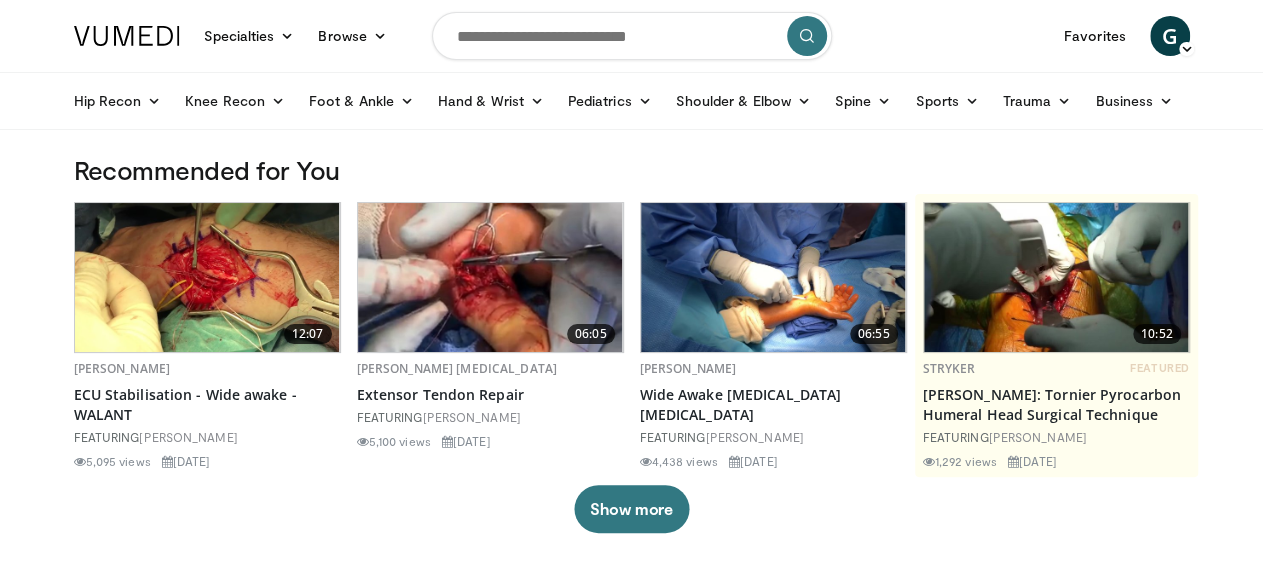 click at bounding box center (632, 36) 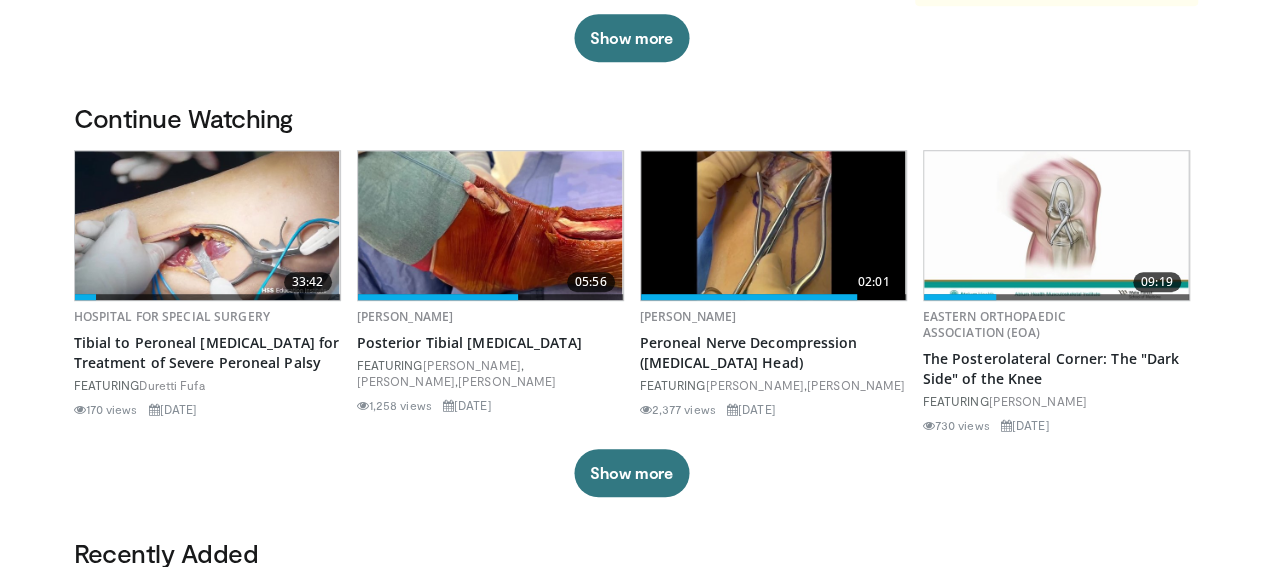 scroll, scrollTop: 474, scrollLeft: 0, axis: vertical 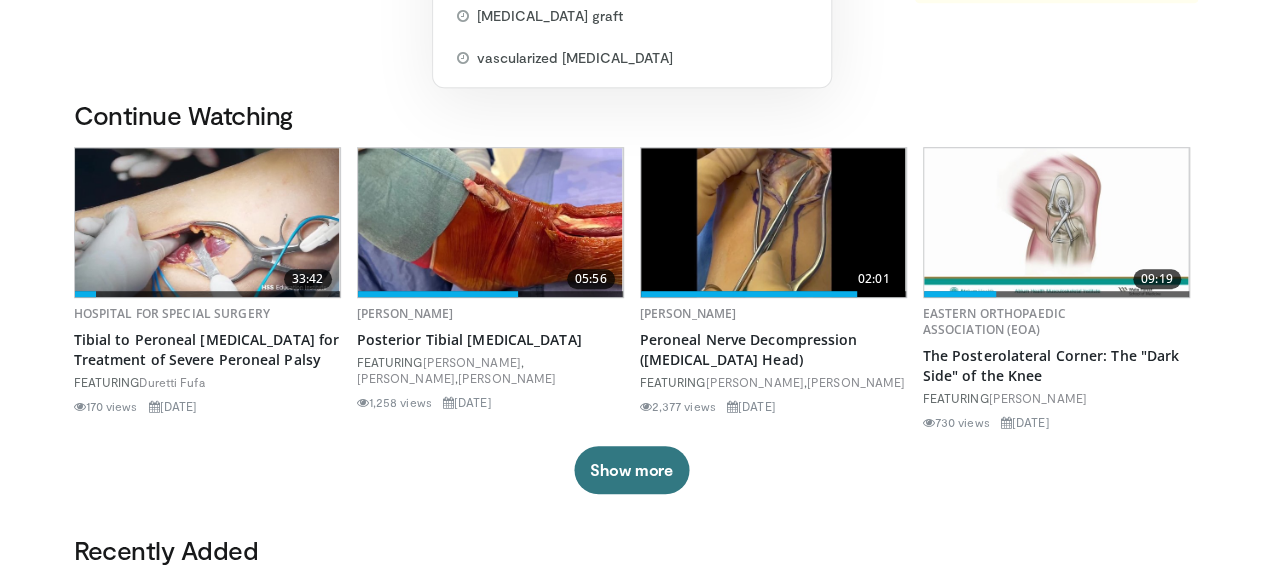 click at bounding box center (207, 222) 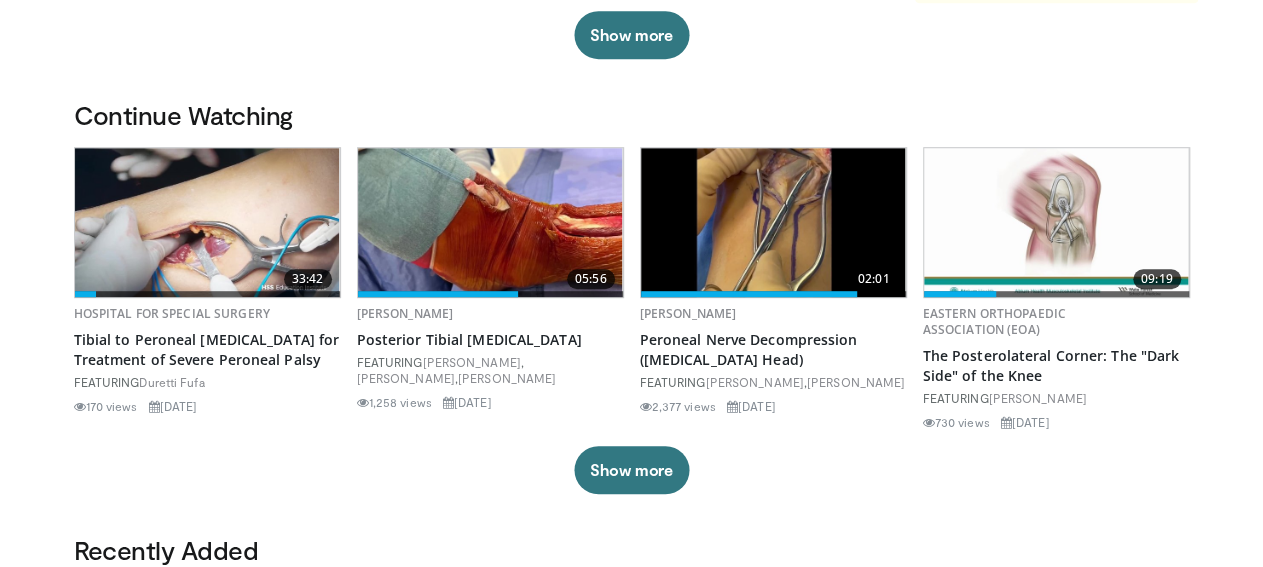 click at bounding box center [207, 222] 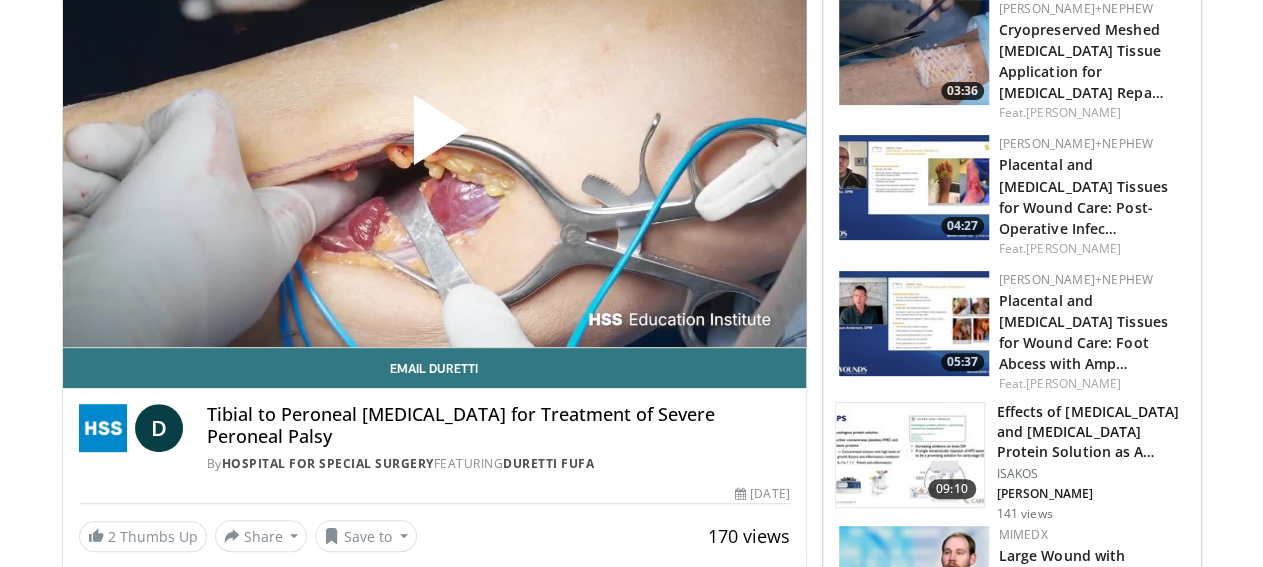 scroll, scrollTop: 227, scrollLeft: 0, axis: vertical 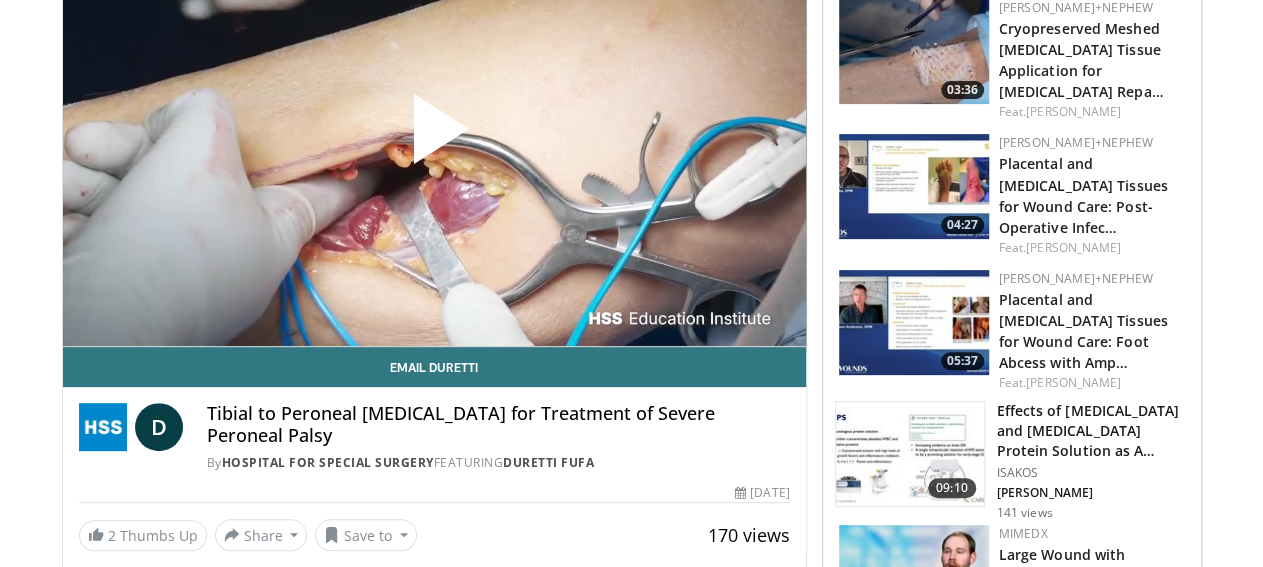 click at bounding box center [434, 137] 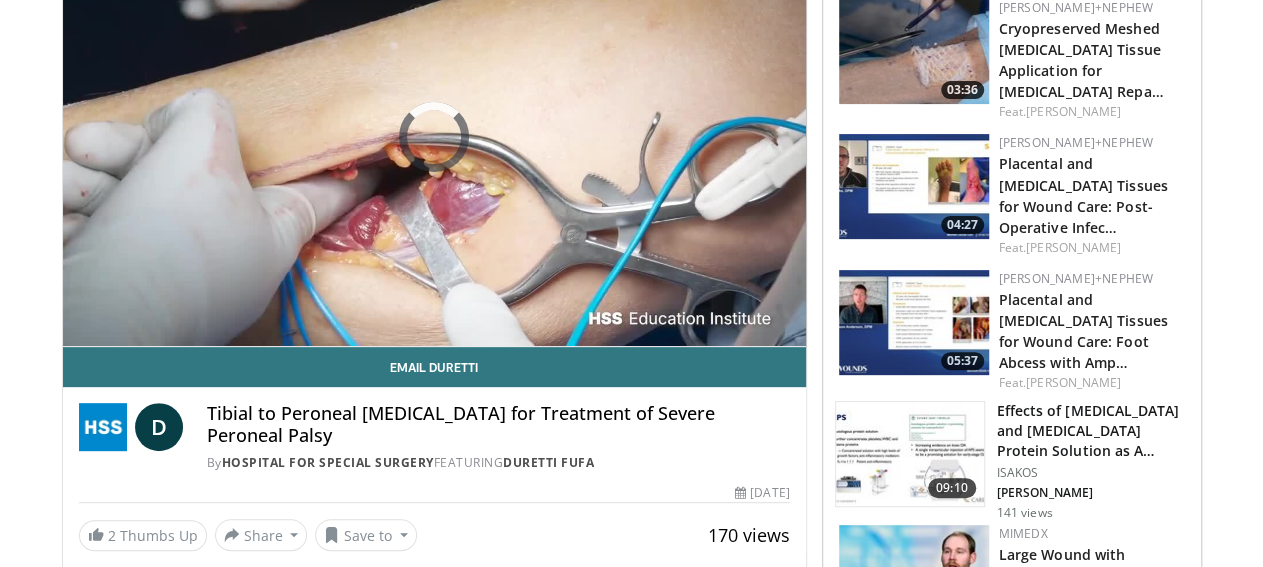 scroll, scrollTop: 0, scrollLeft: 0, axis: both 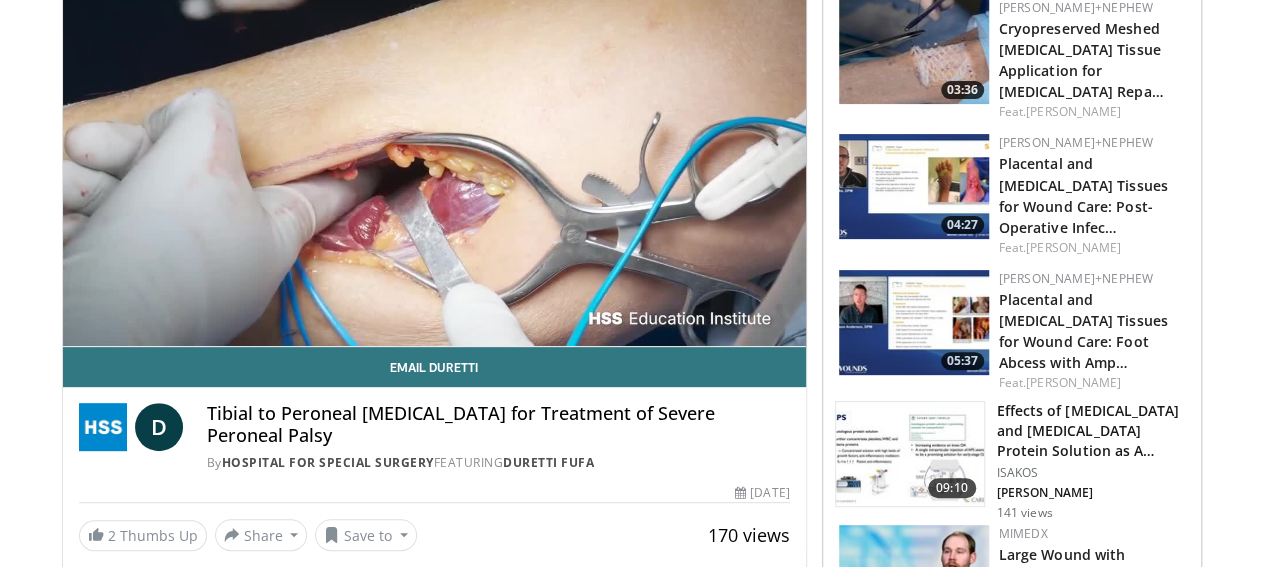 click on "**********" at bounding box center [434, 137] 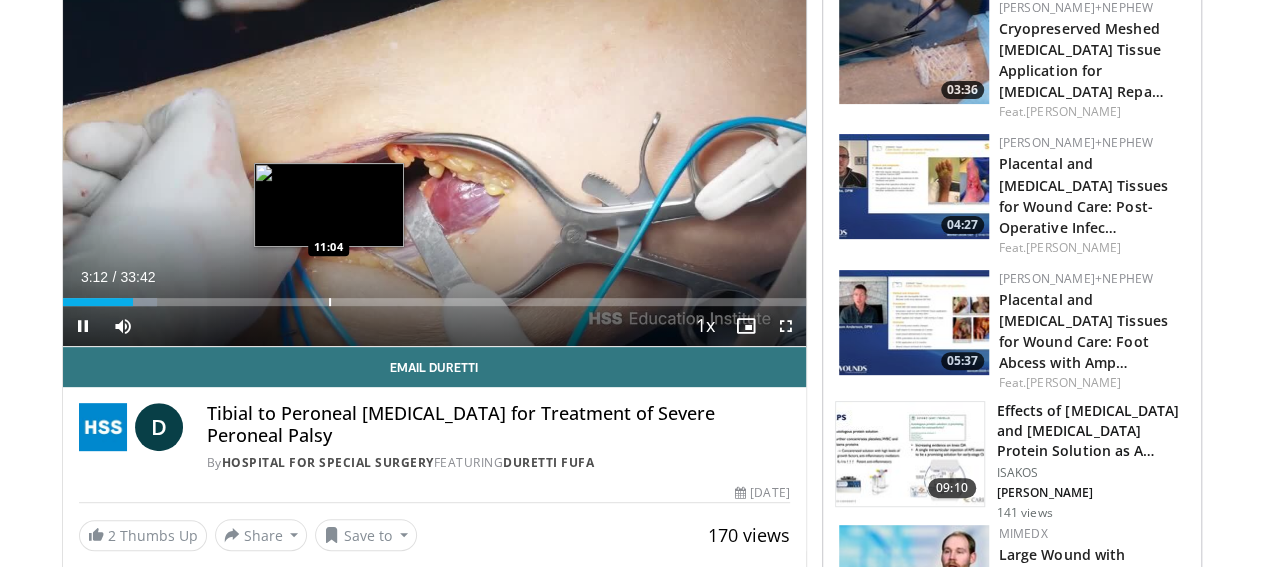 click at bounding box center (330, 302) 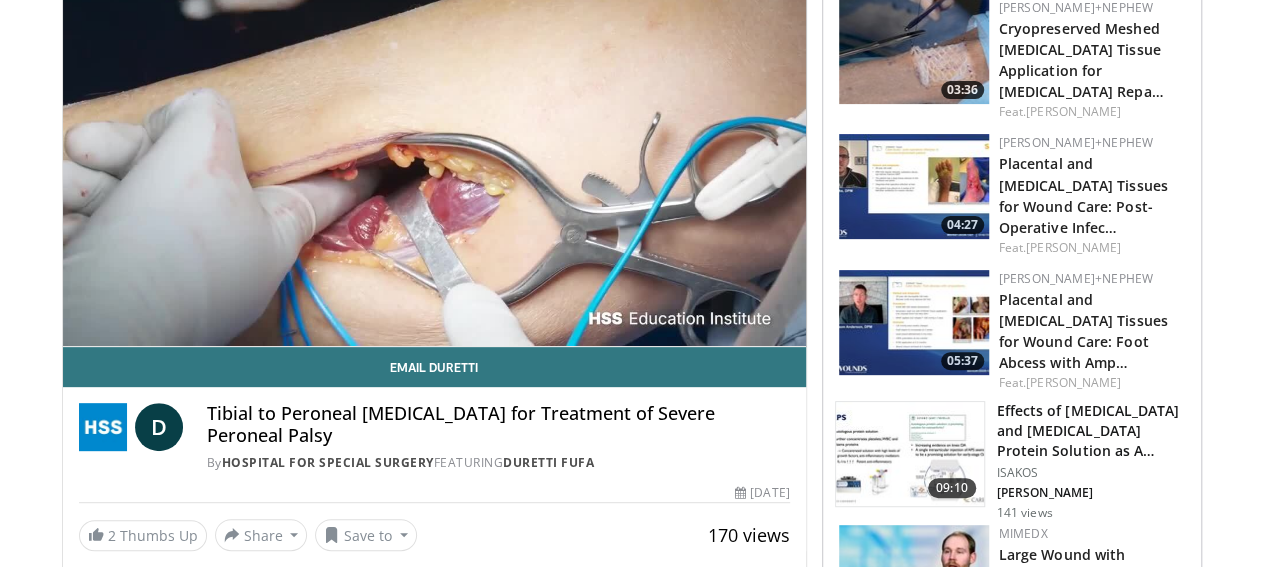click on "**********" at bounding box center (434, 137) 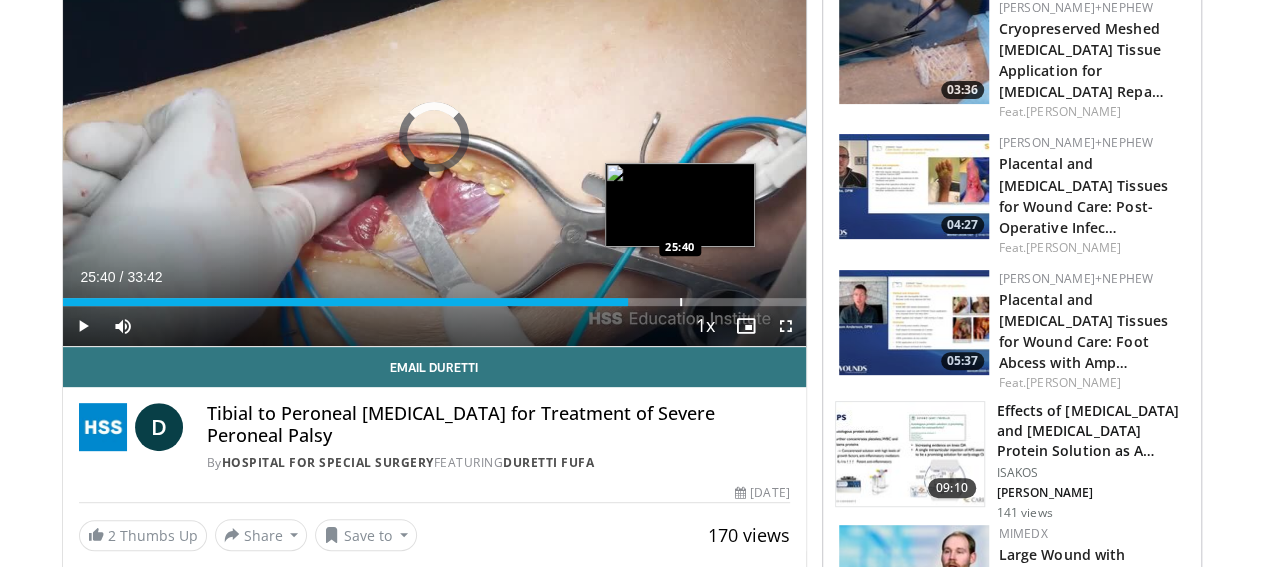 click on "Loaded :  37.12% 25:40 25:40" at bounding box center (434, 296) 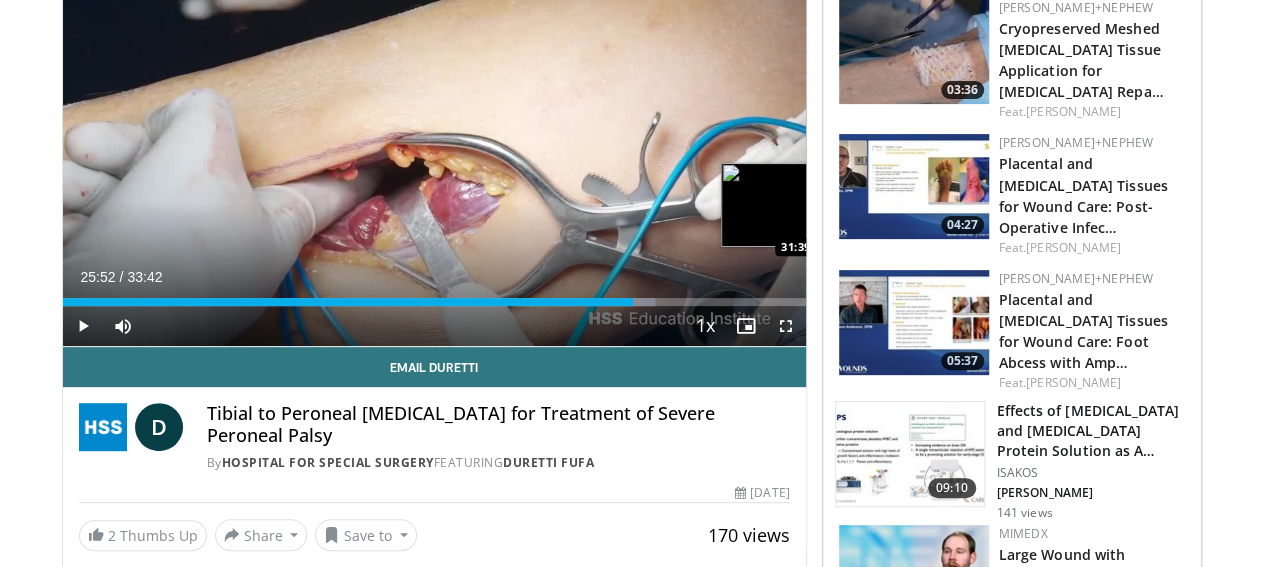 click on "Loaded :  79.69% 25:52 31:39" at bounding box center [434, 302] 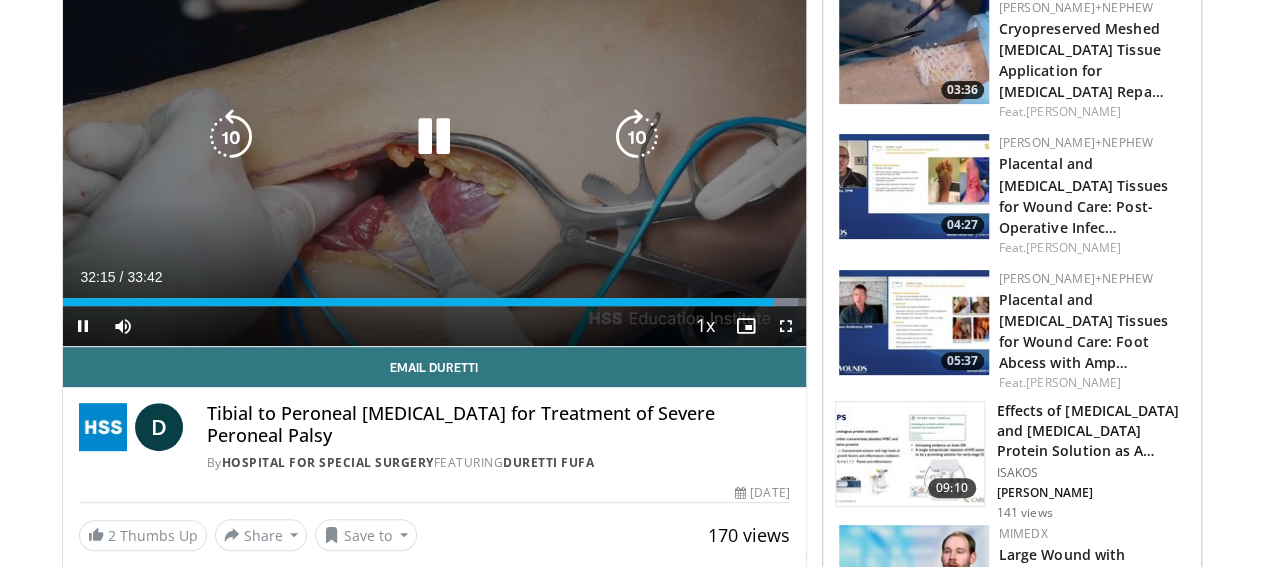 click on "10 seconds
Tap to unmute" at bounding box center (434, 137) 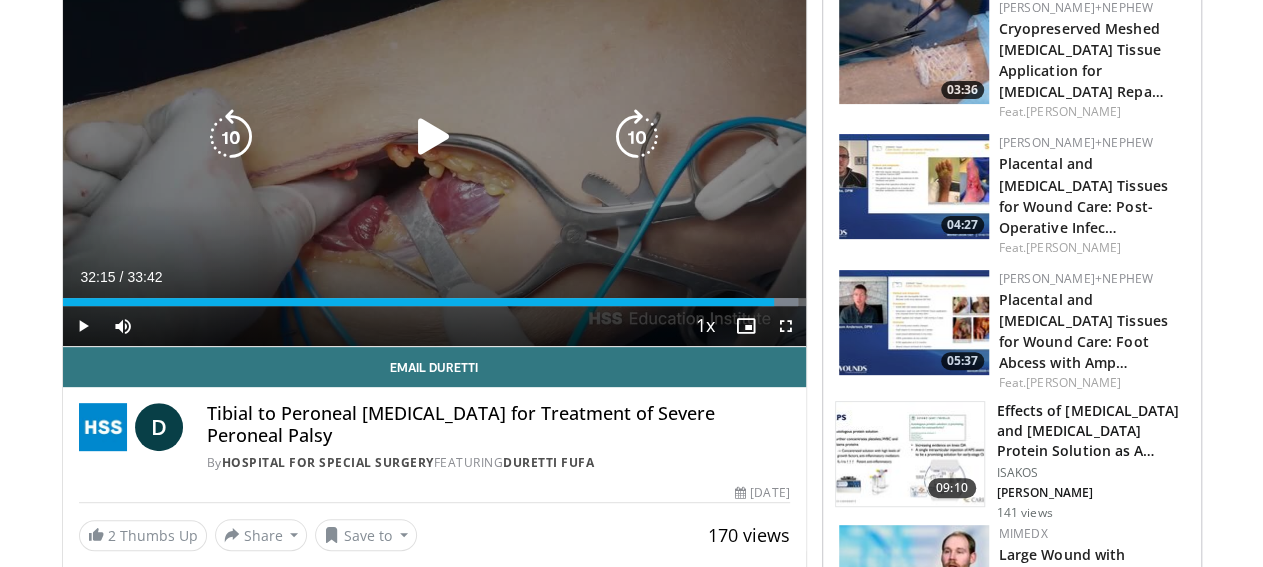 click at bounding box center (434, 137) 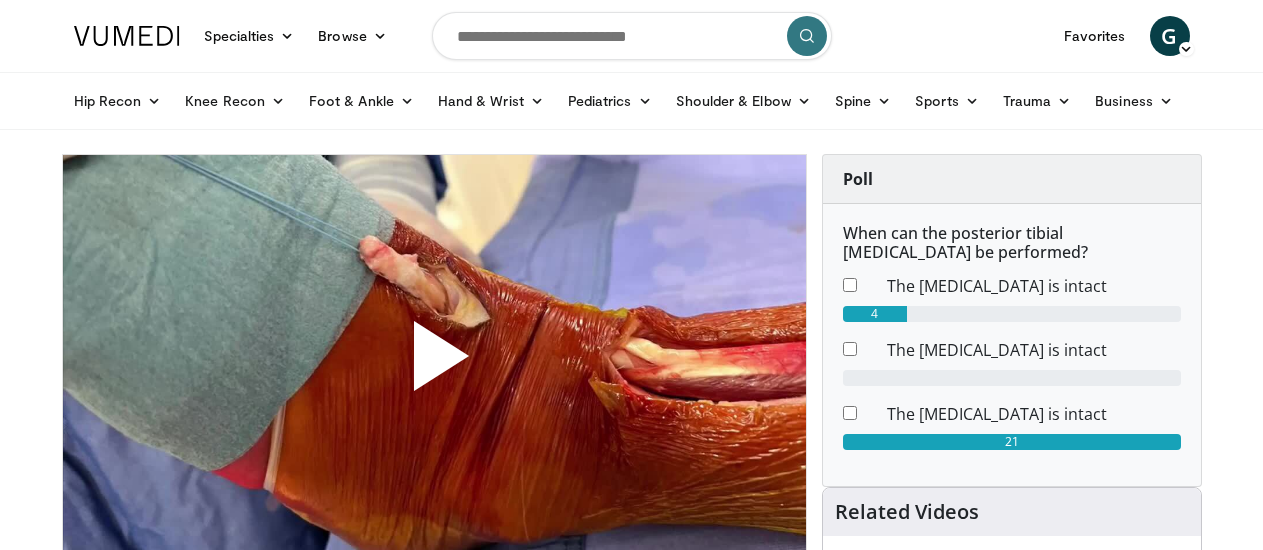 scroll, scrollTop: 0, scrollLeft: 0, axis: both 